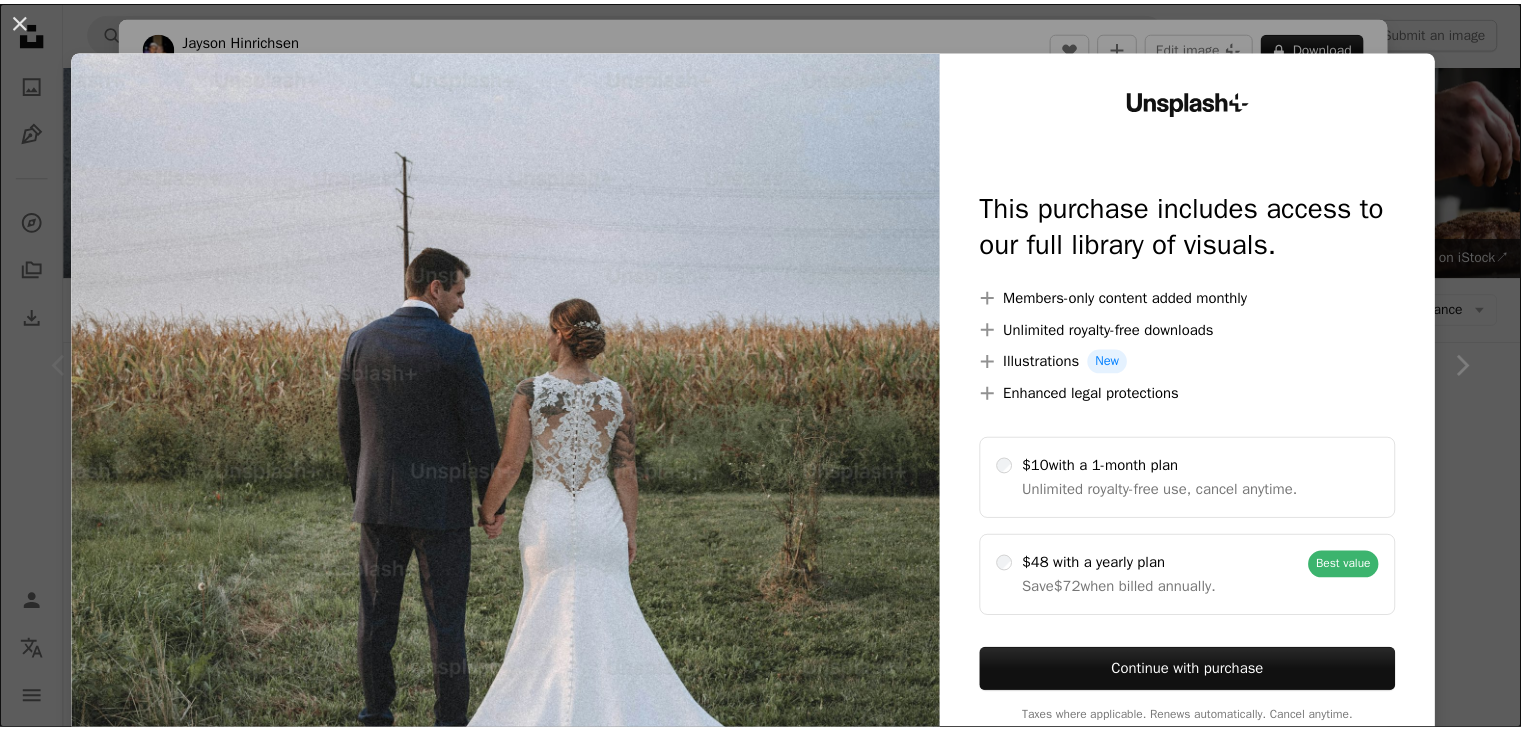 scroll, scrollTop: 500, scrollLeft: 0, axis: vertical 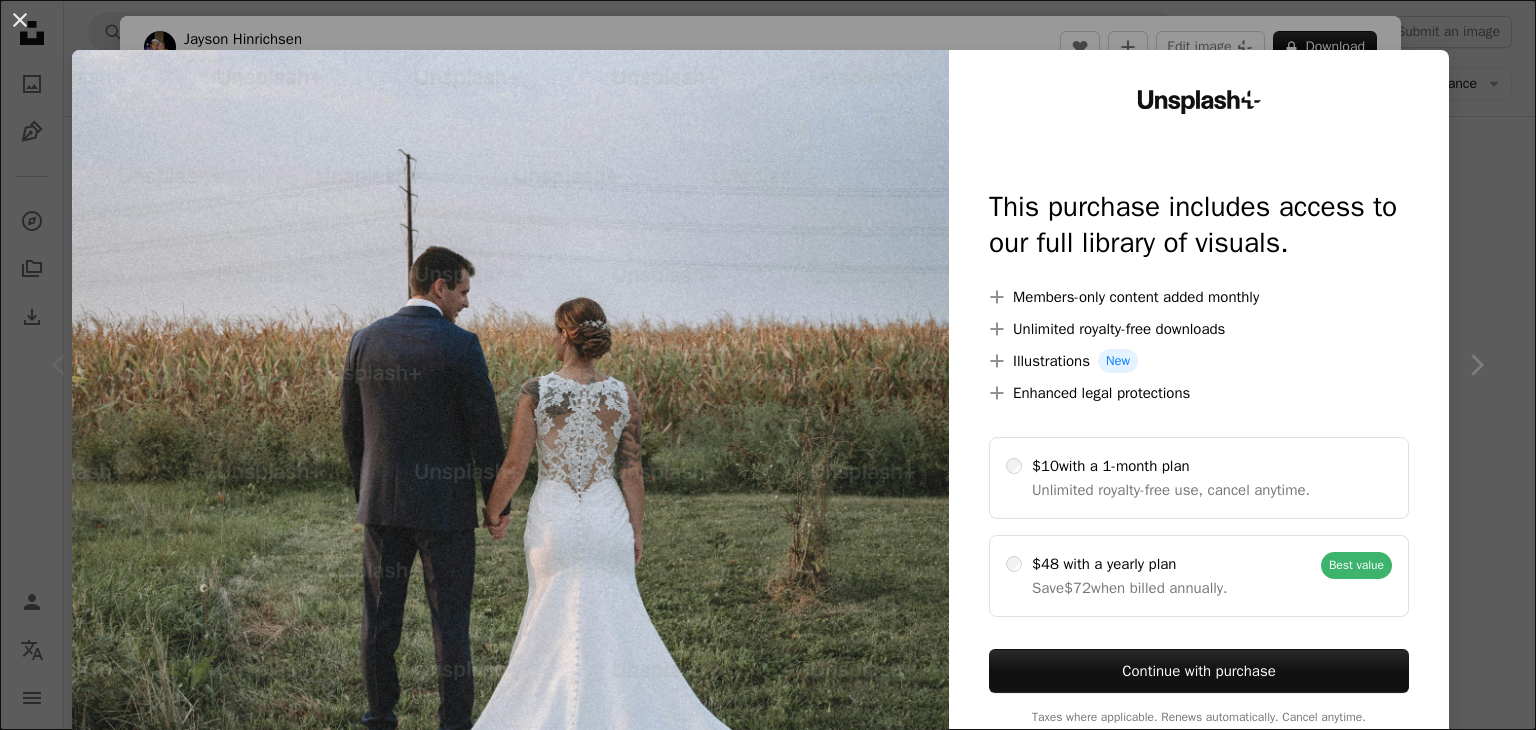 click on "An X shape" at bounding box center [20, 20] 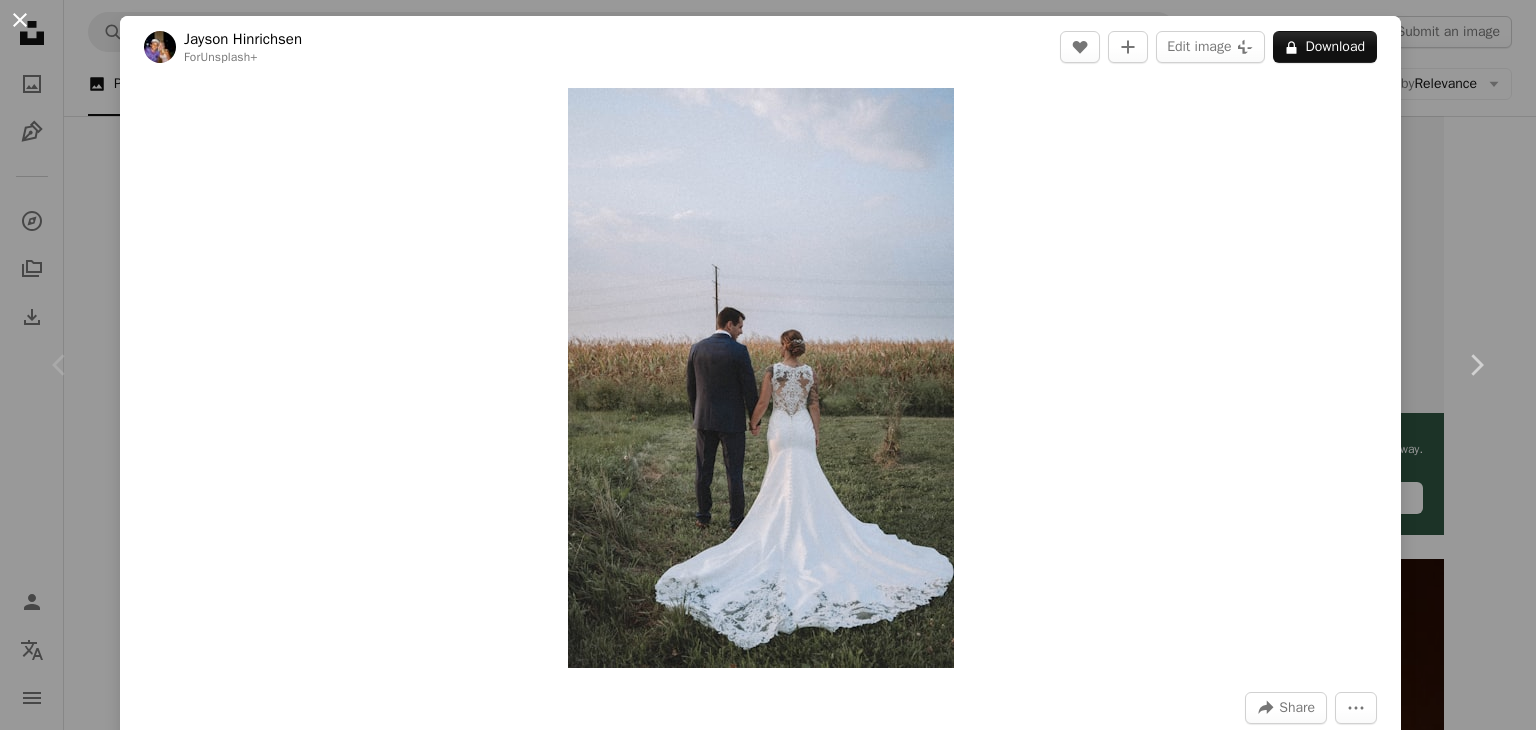 click on "An X shape" at bounding box center (20, 20) 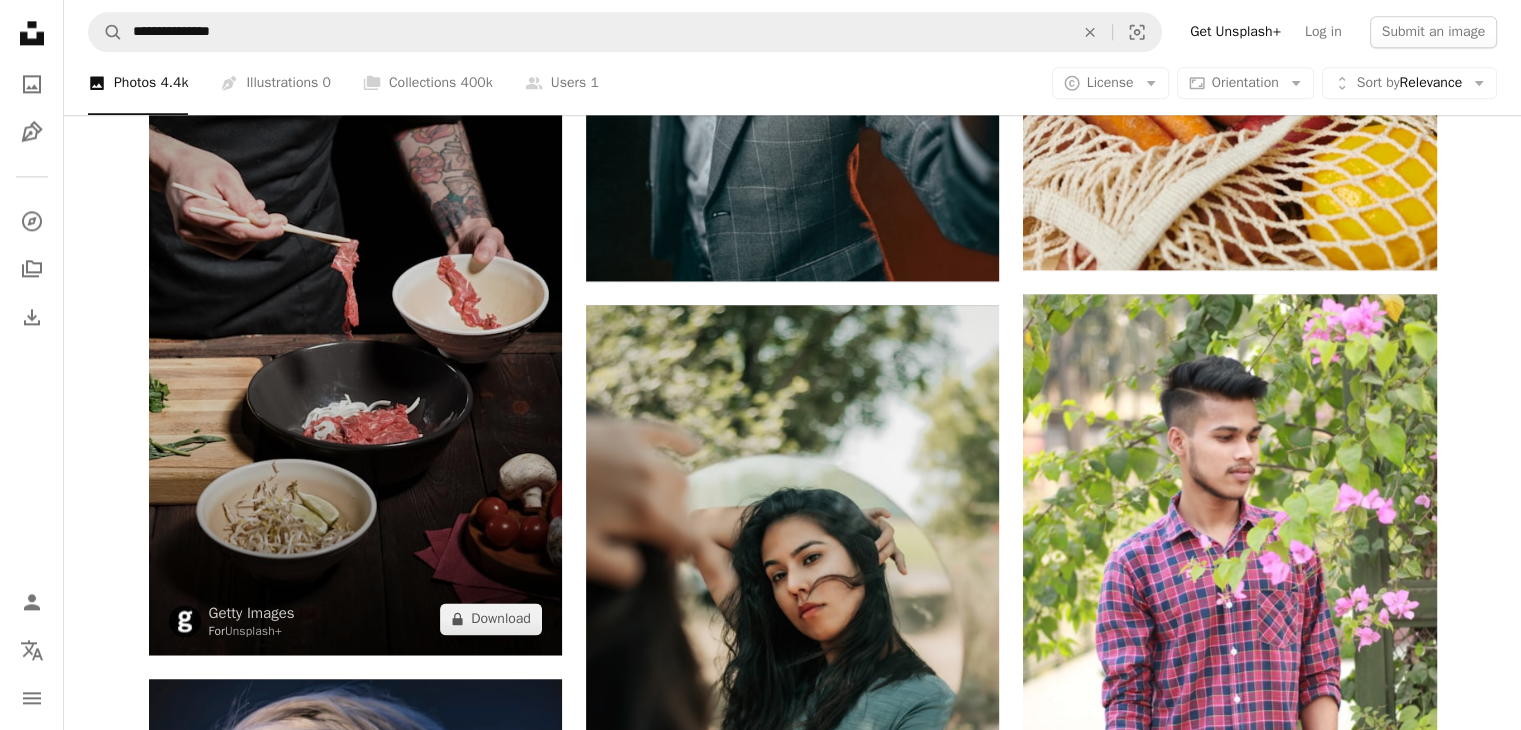 scroll, scrollTop: 2700, scrollLeft: 0, axis: vertical 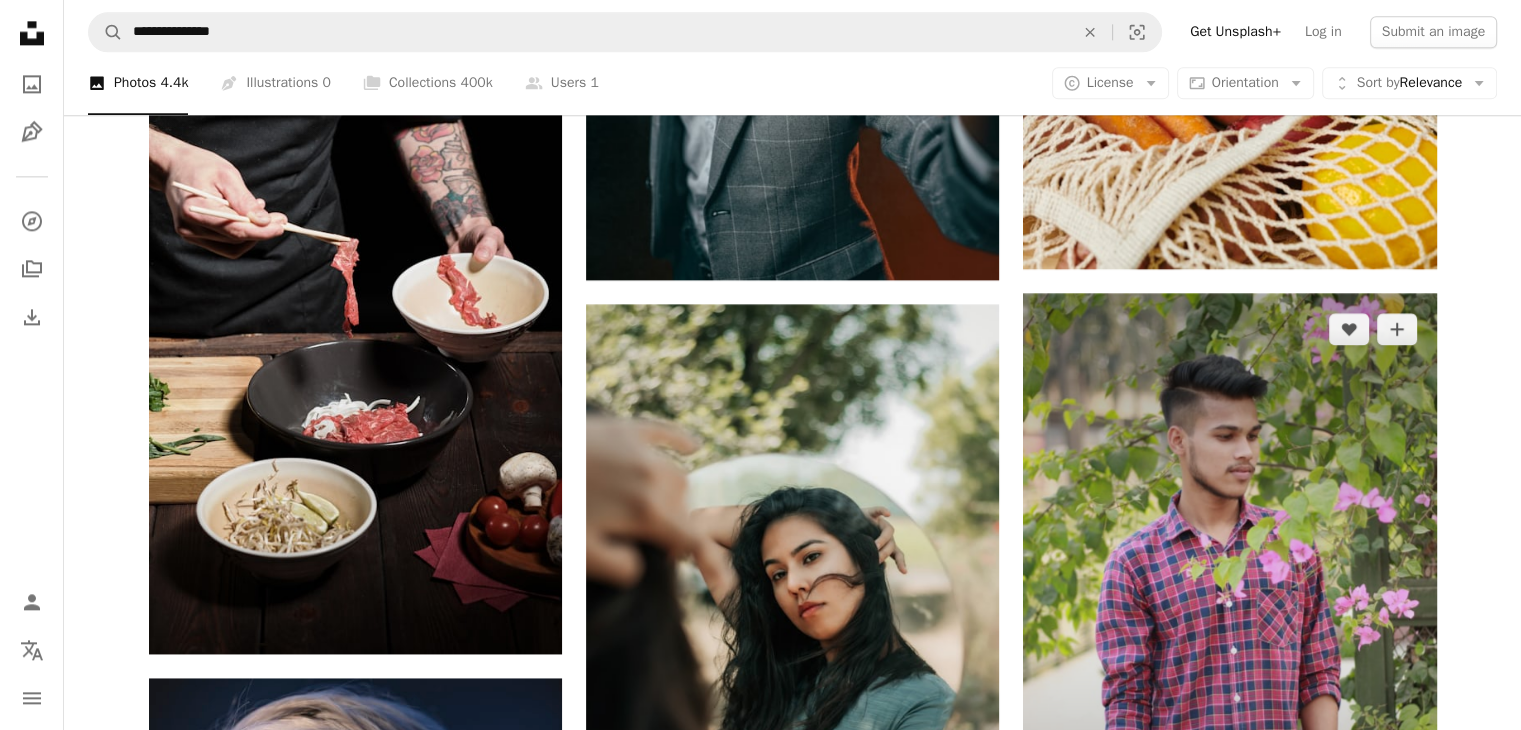 click at bounding box center [1229, 603] 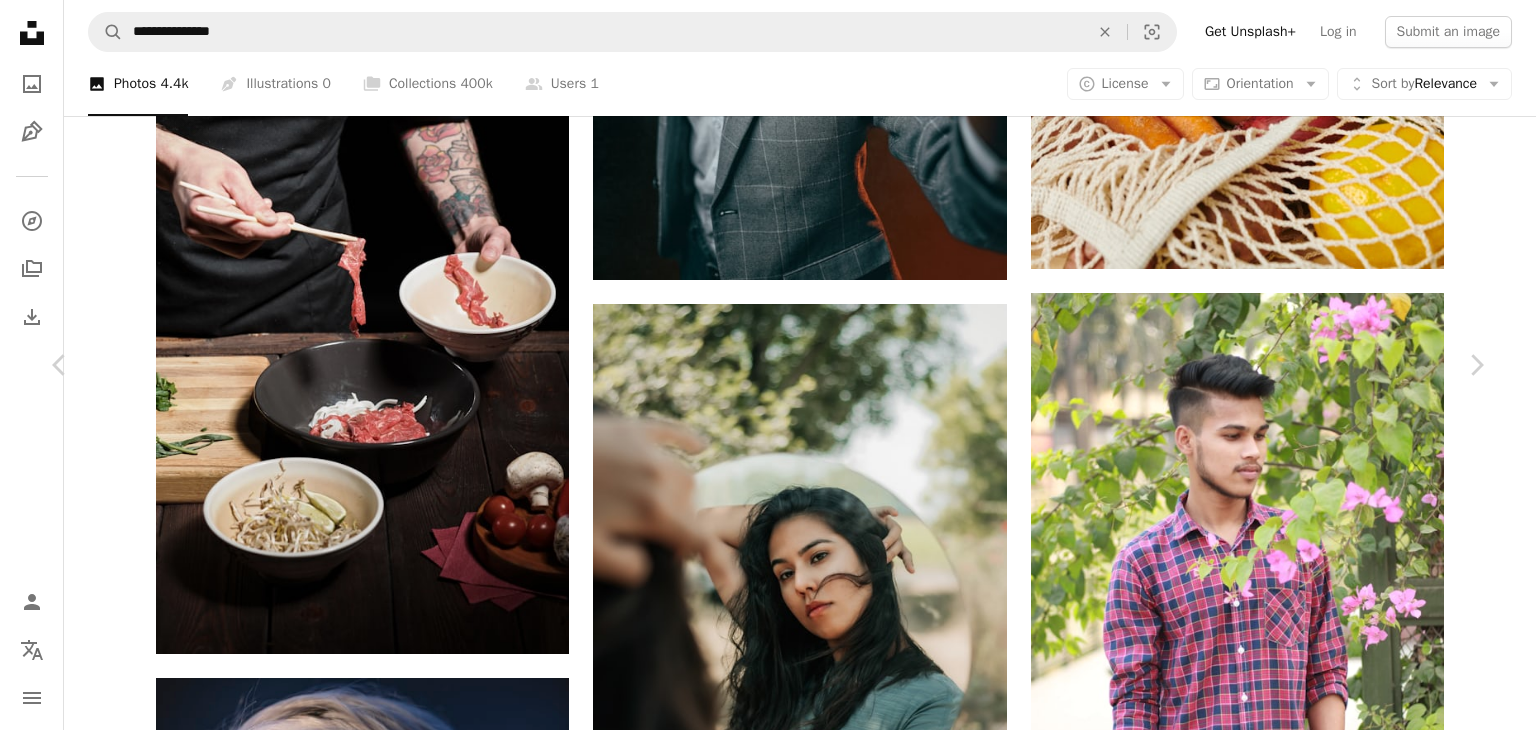 click on "Chevron down" 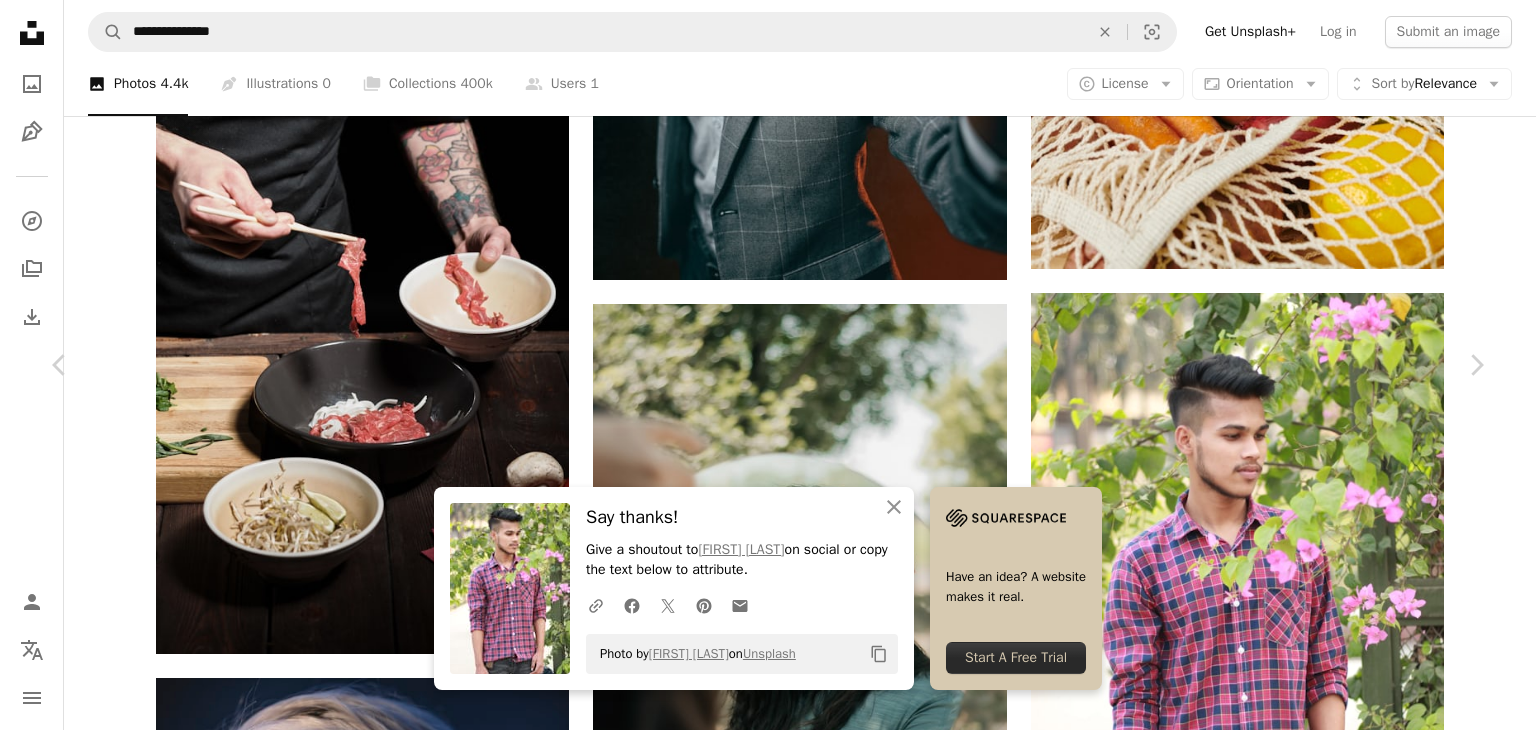 click on "An X shape" at bounding box center [20, 20] 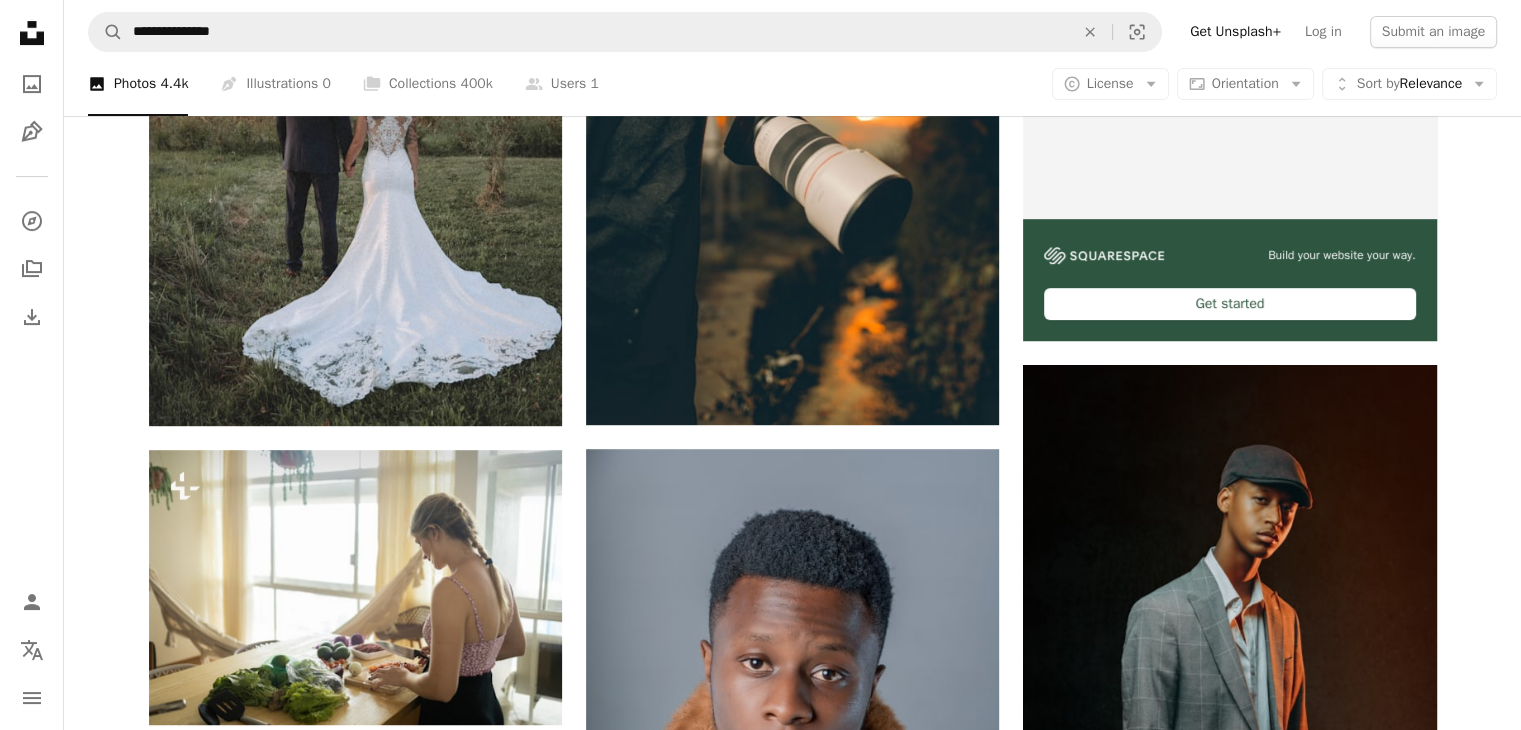 scroll, scrollTop: 0, scrollLeft: 0, axis: both 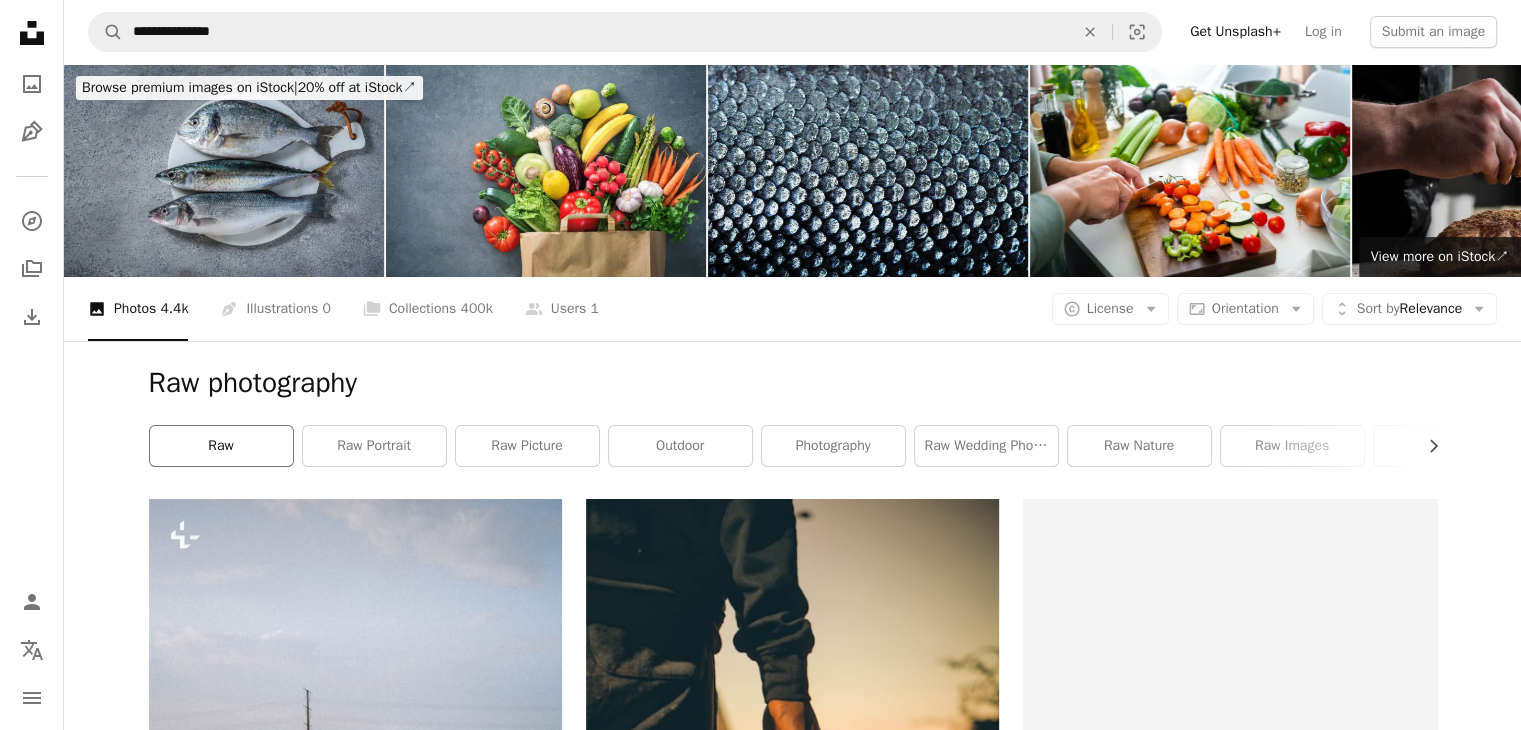 click on "raw" at bounding box center (221, 446) 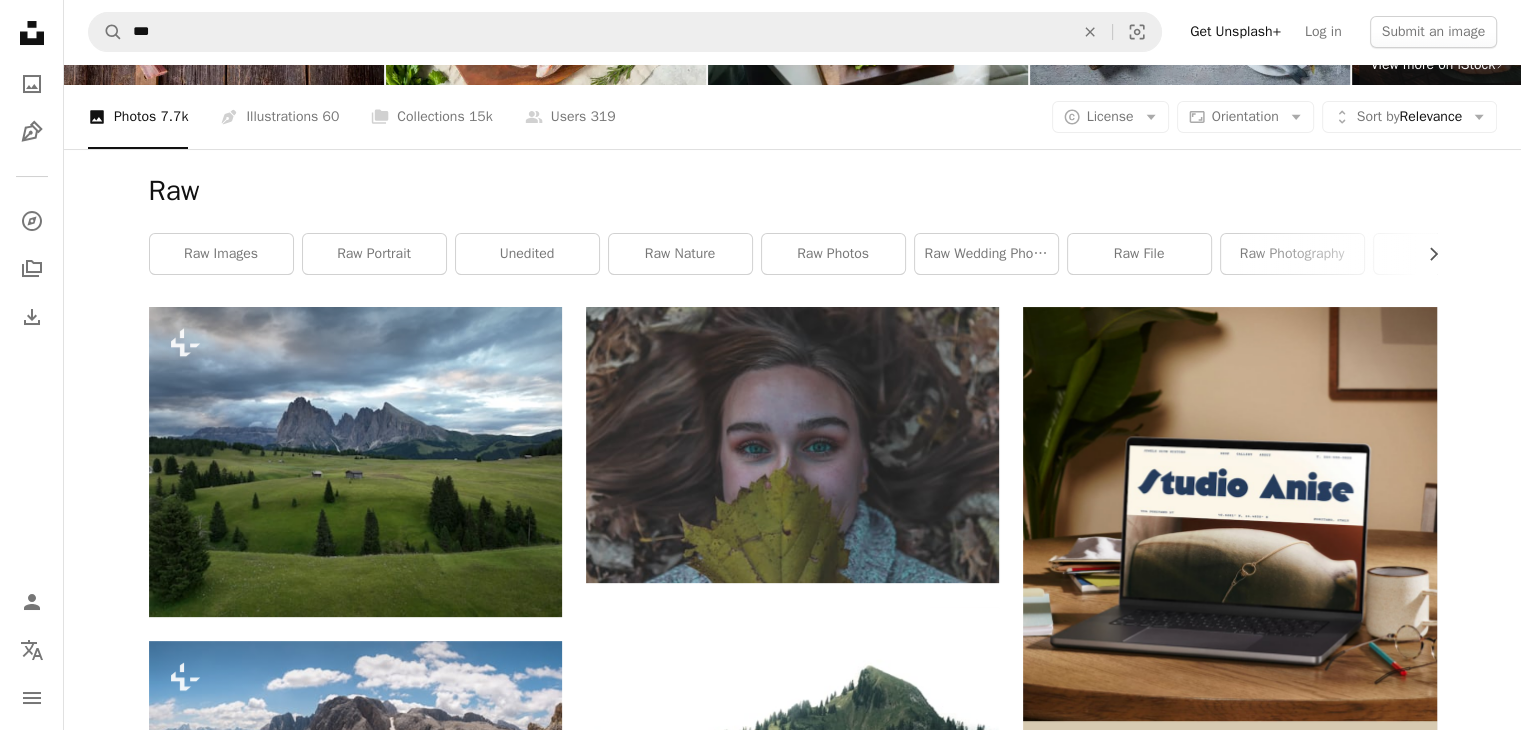 scroll, scrollTop: 200, scrollLeft: 0, axis: vertical 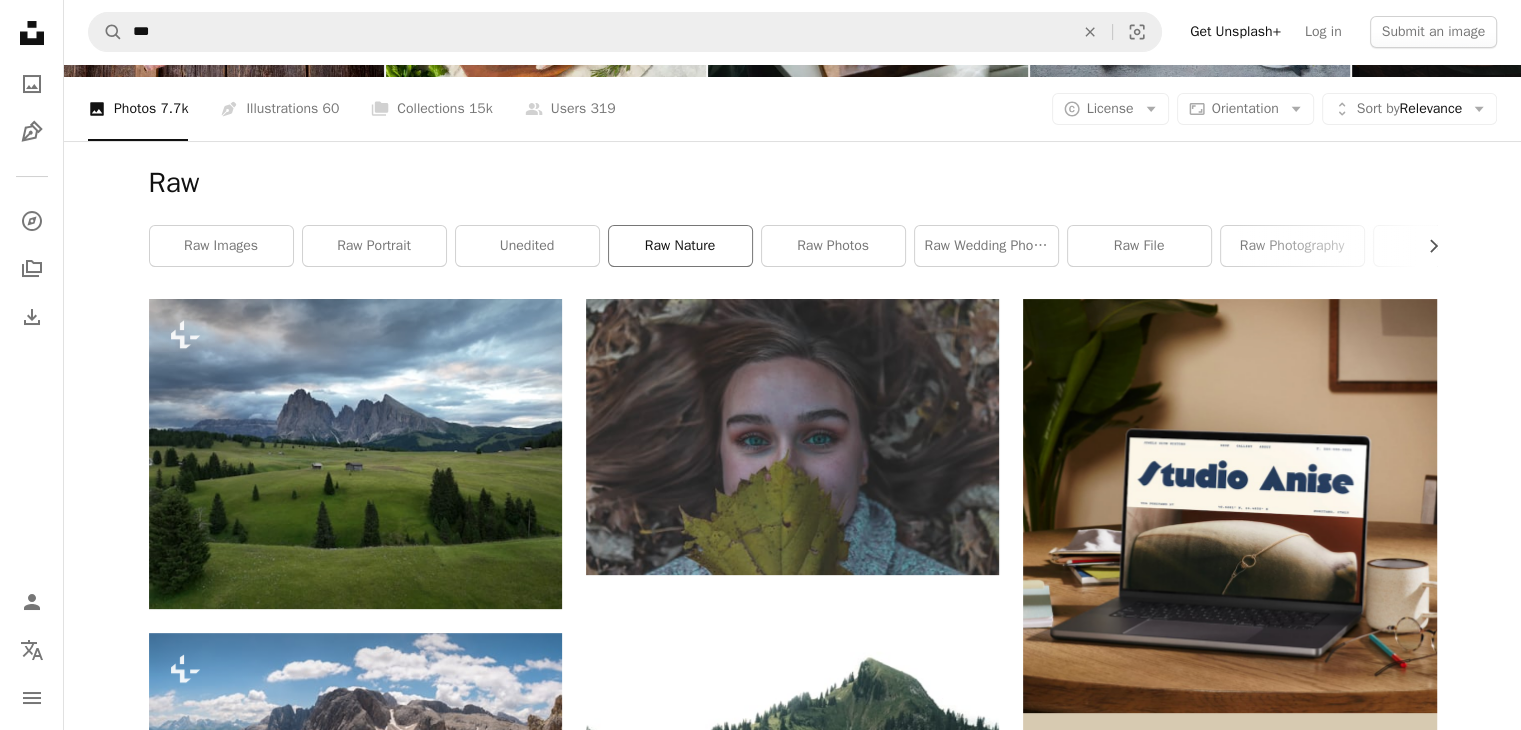 click on "raw nature" at bounding box center [680, 246] 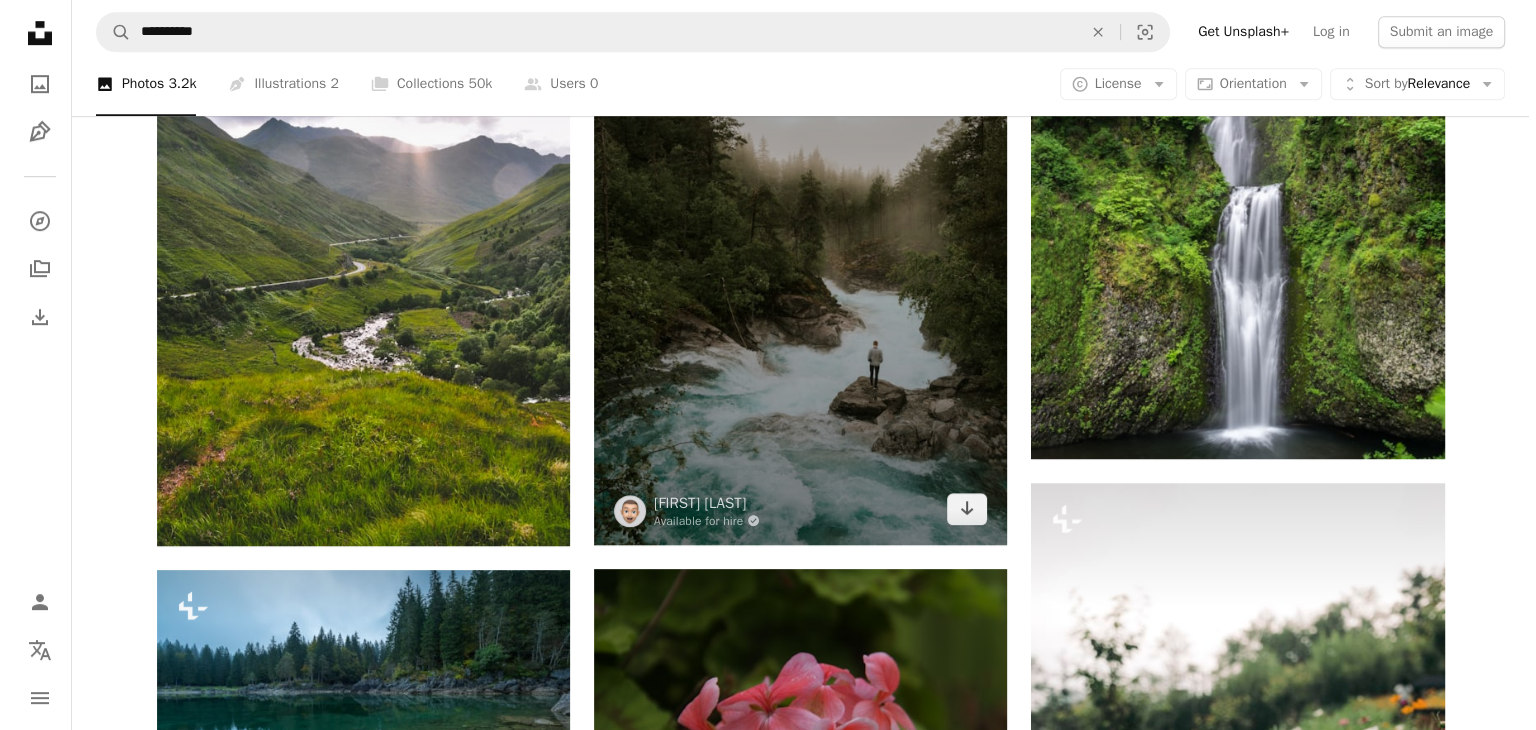 scroll, scrollTop: 1200, scrollLeft: 0, axis: vertical 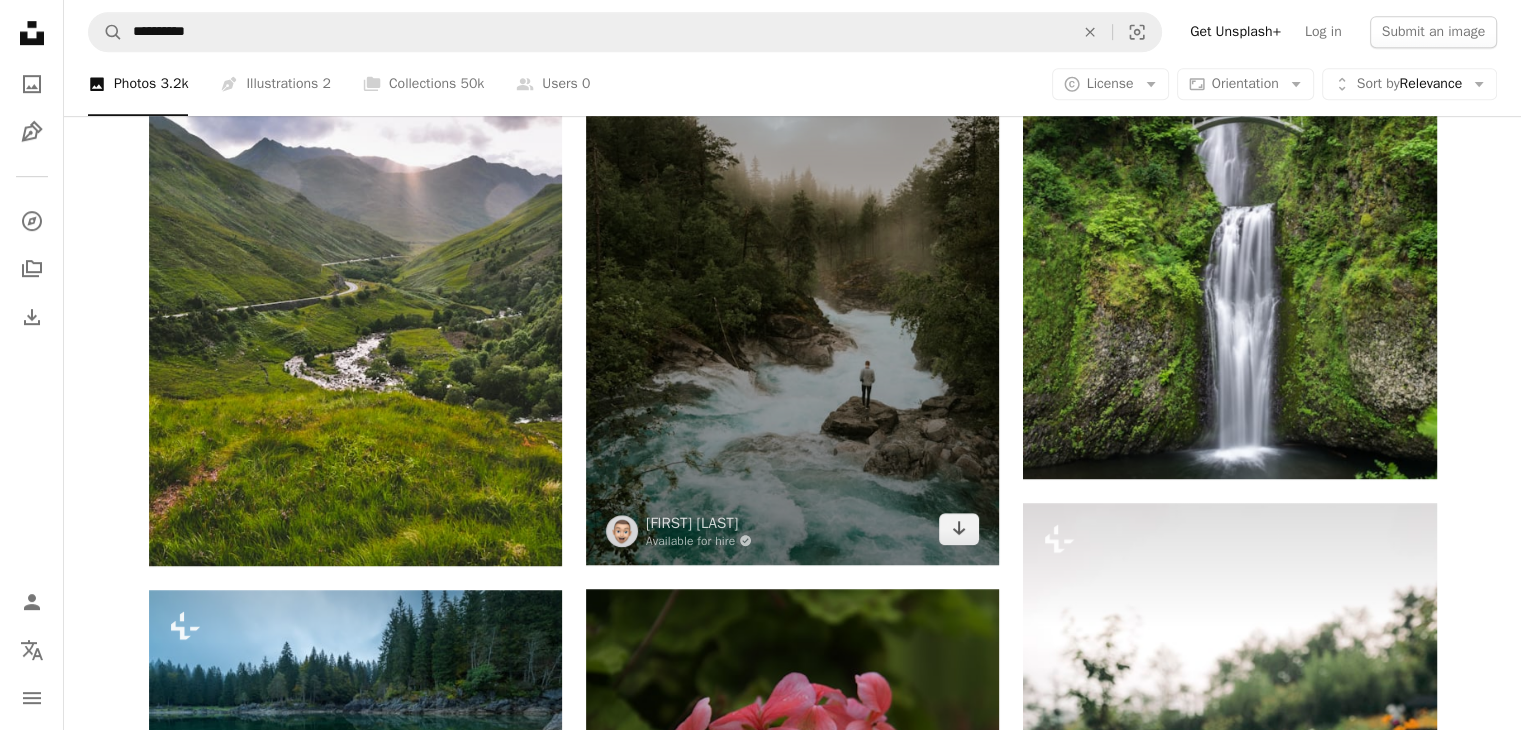 click at bounding box center [792, 255] 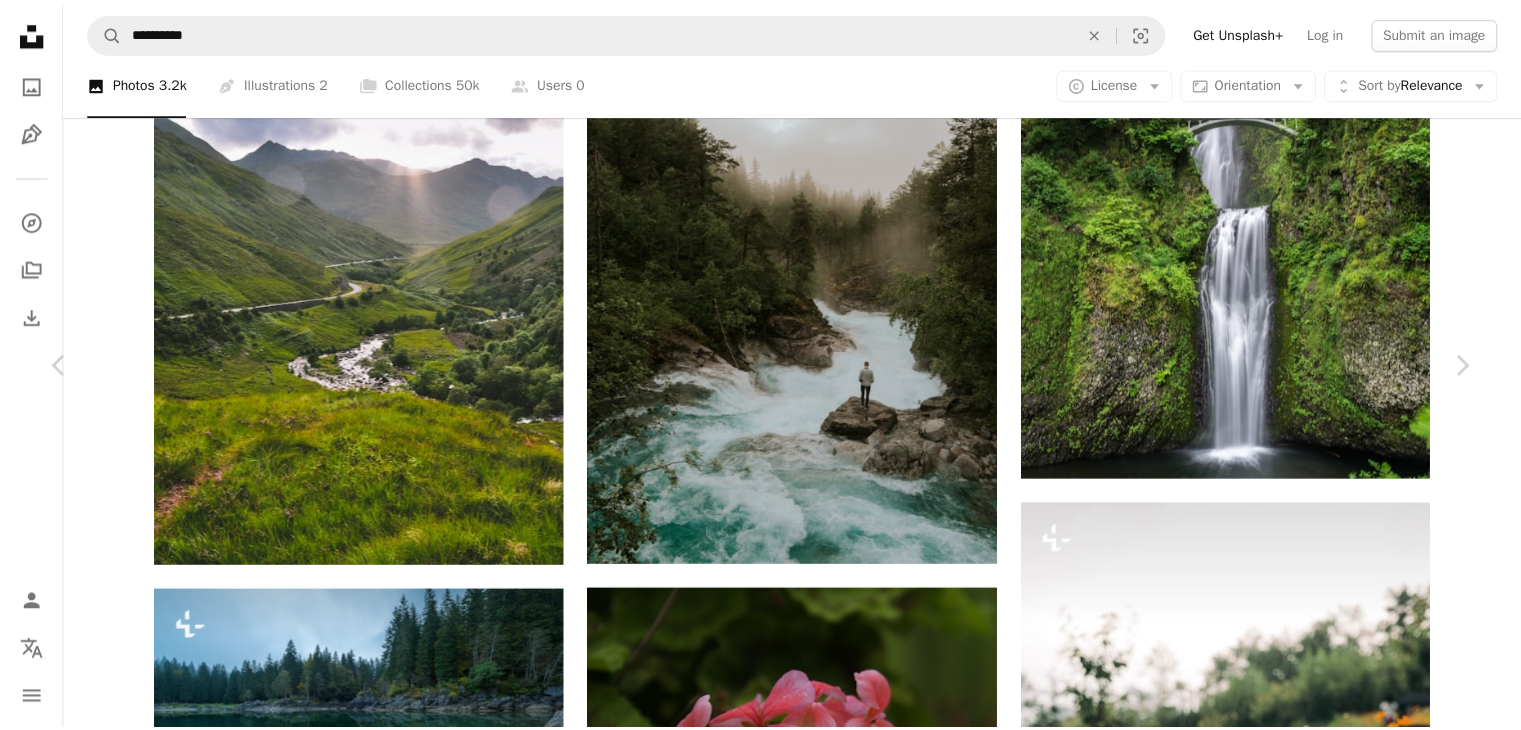 scroll, scrollTop: 200, scrollLeft: 0, axis: vertical 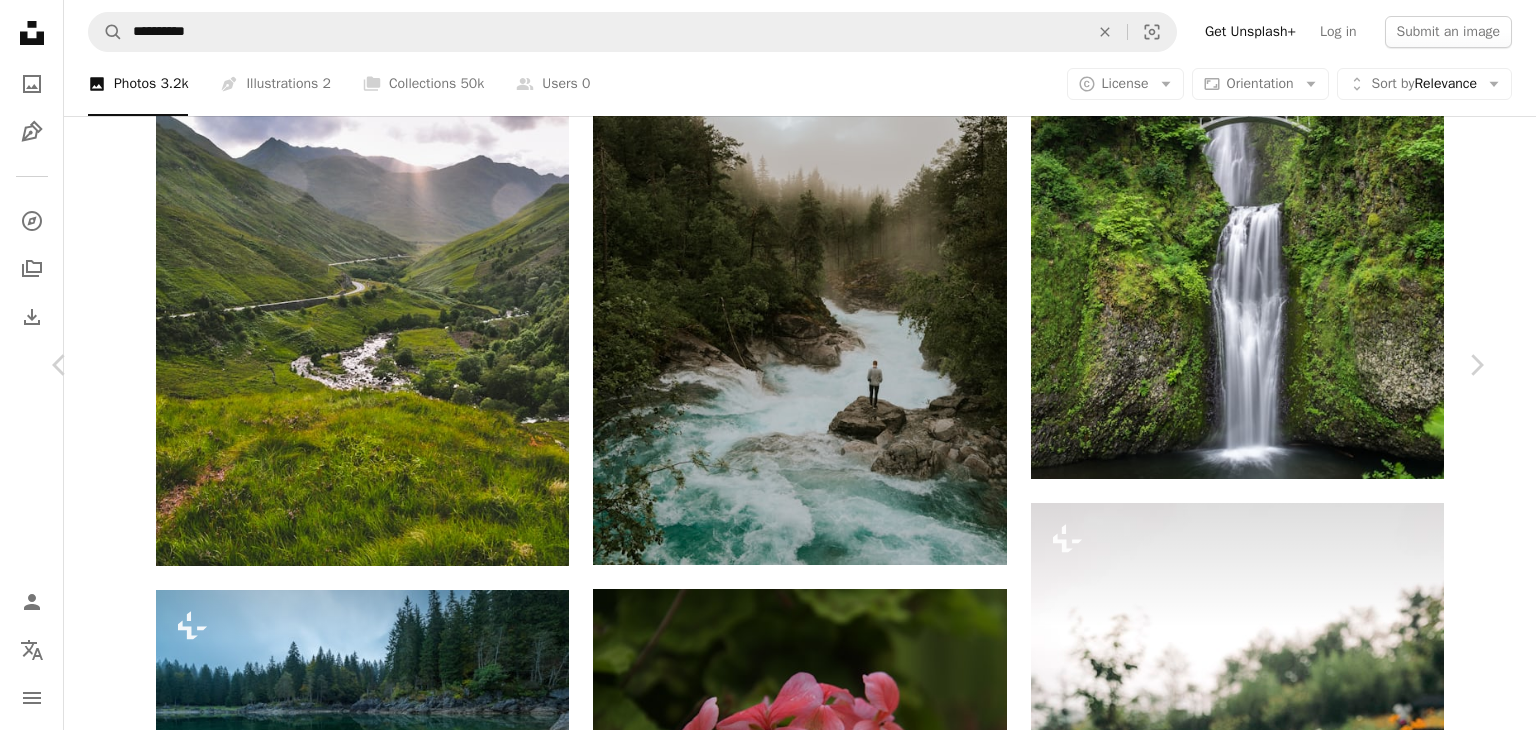 click on "An X shape" at bounding box center (20, 20) 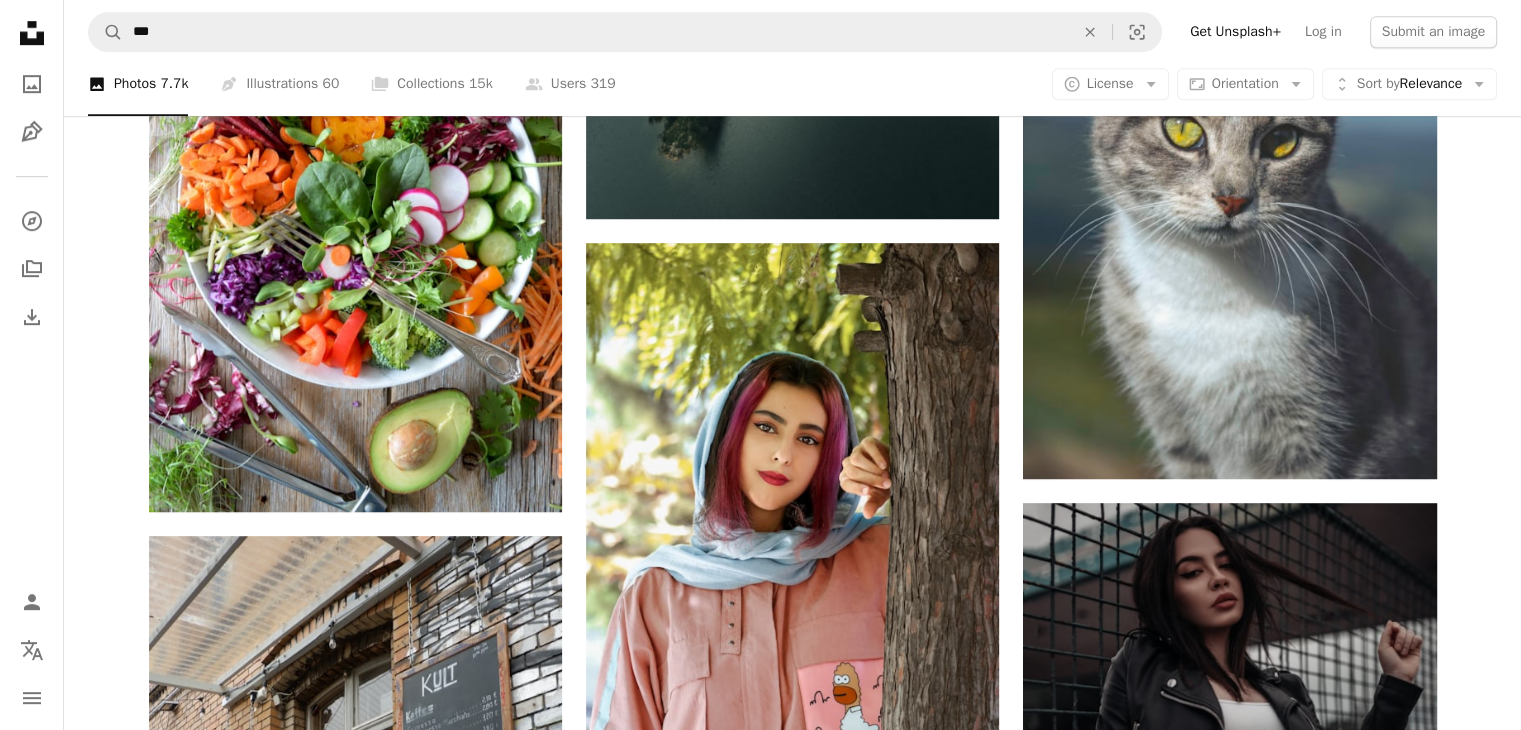scroll, scrollTop: 200, scrollLeft: 0, axis: vertical 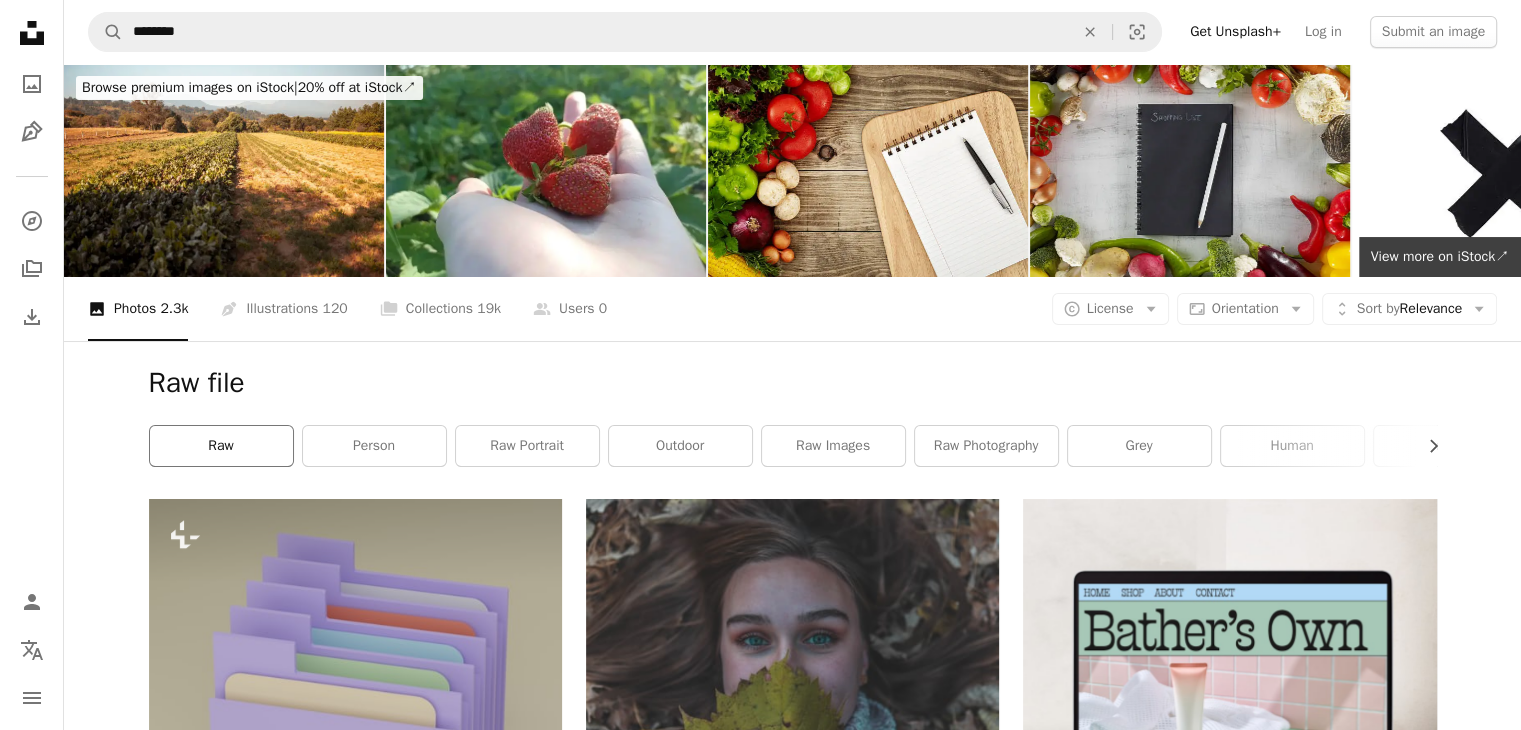 click on "raw" at bounding box center (221, 446) 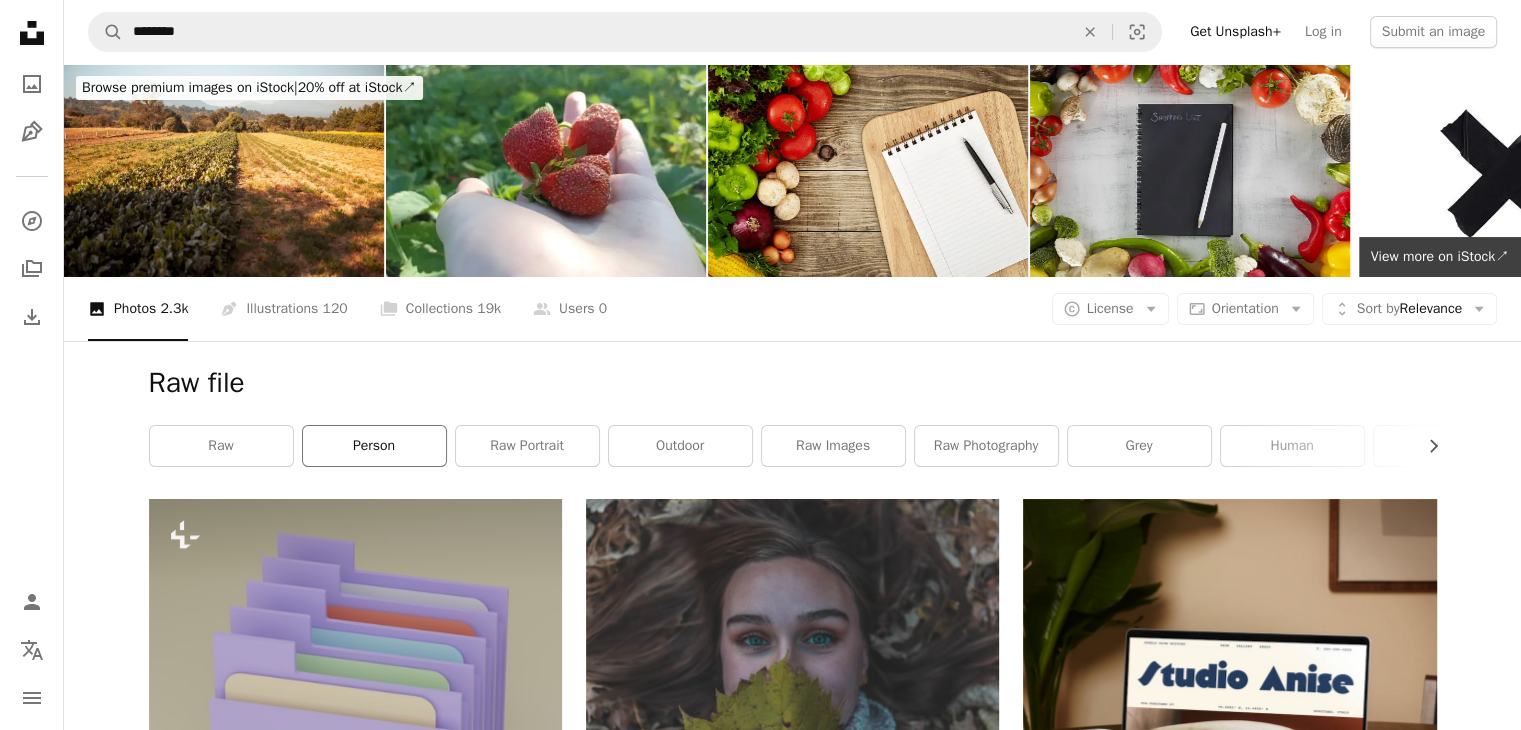 click on "person" at bounding box center (374, 446) 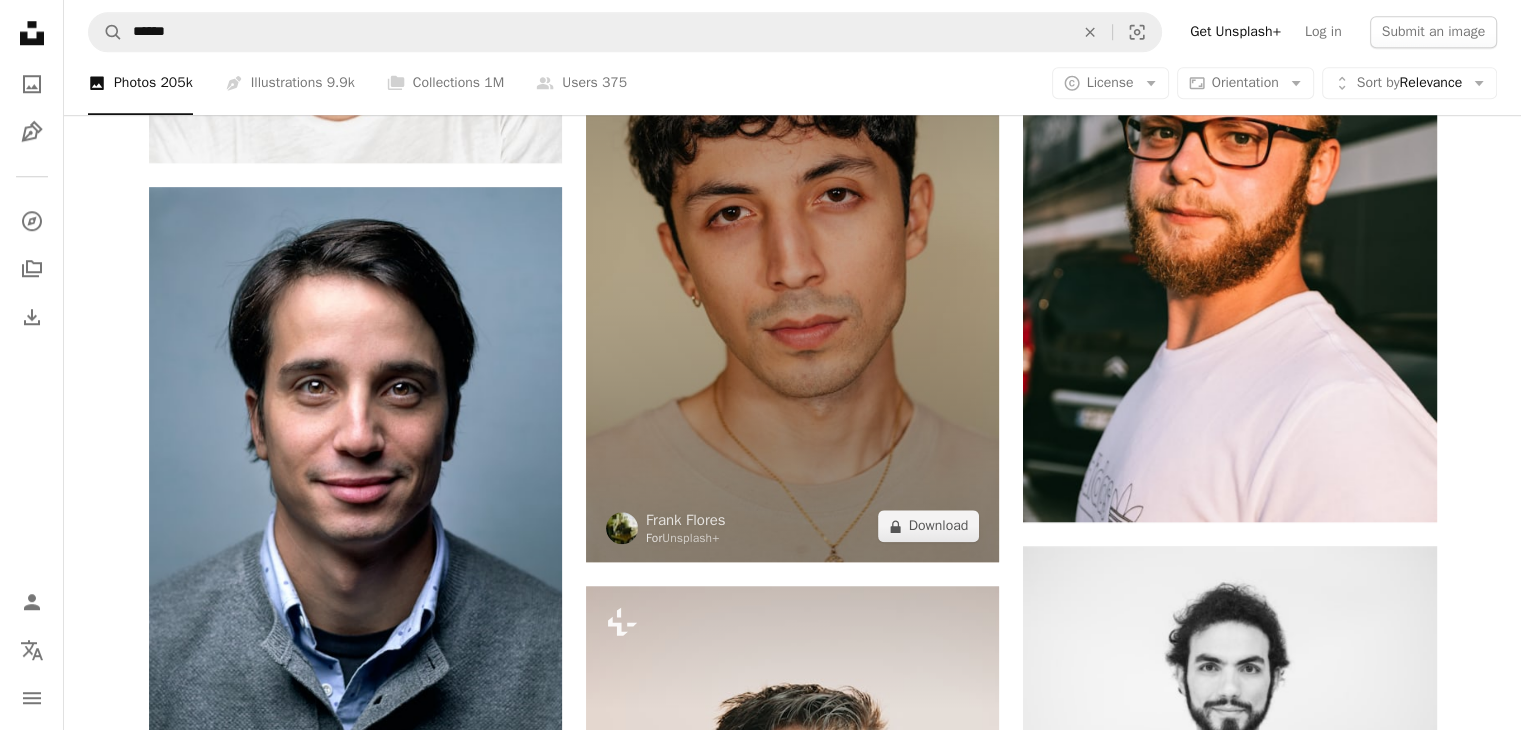 scroll, scrollTop: 2300, scrollLeft: 0, axis: vertical 